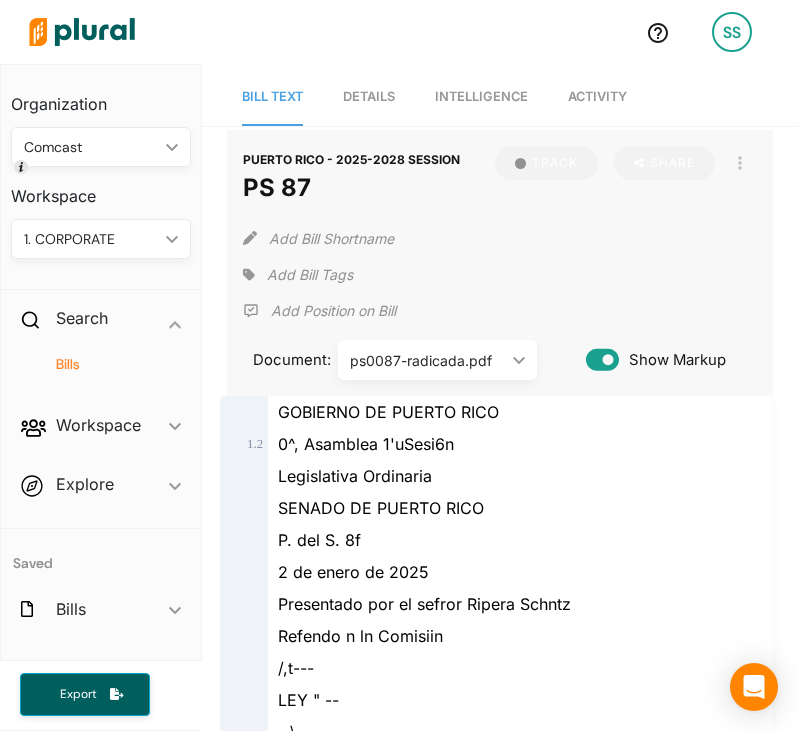 scroll, scrollTop: 0, scrollLeft: 0, axis: both 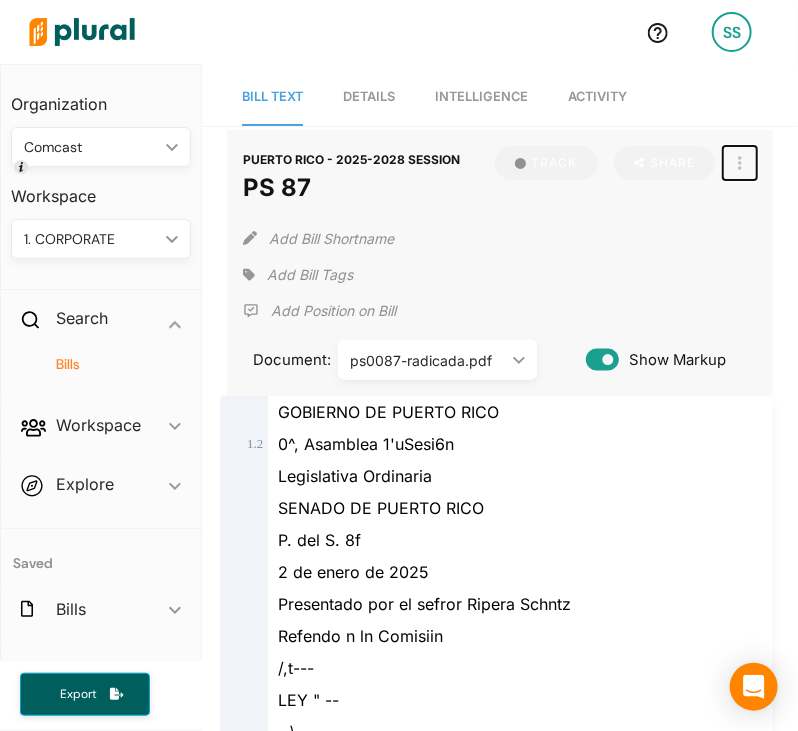 click 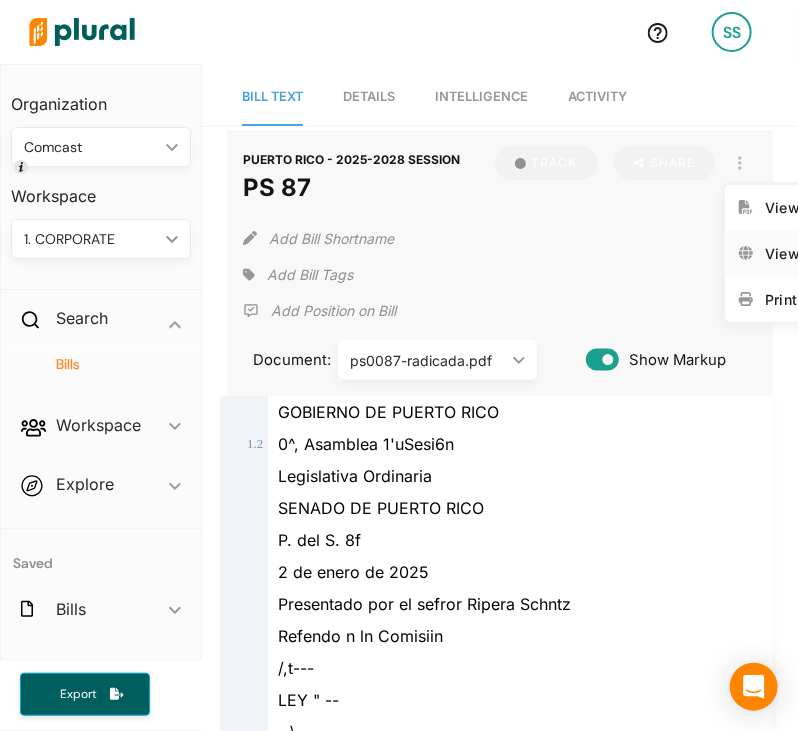 click 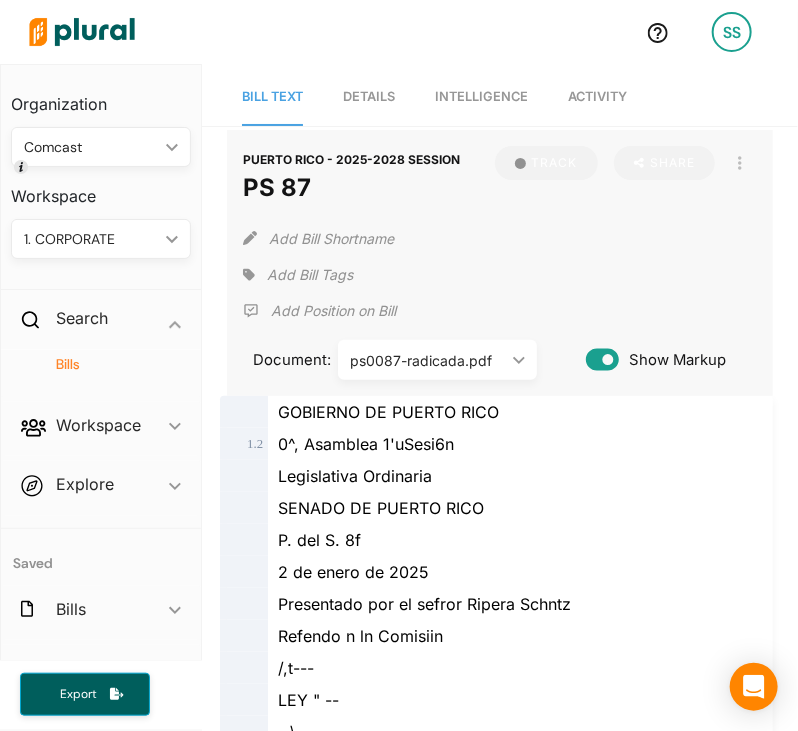 click on "Details" at bounding box center (369, 97) 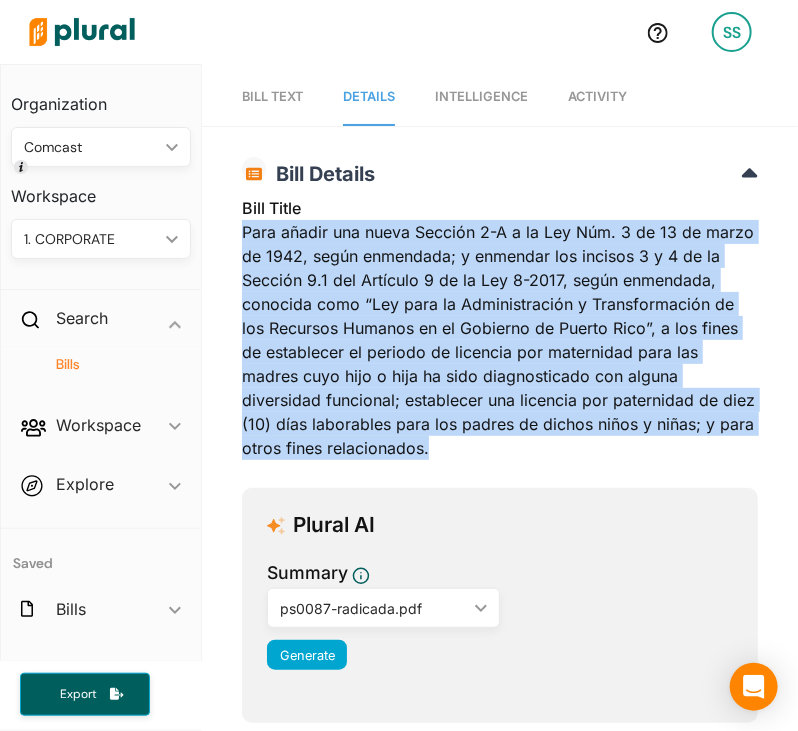 drag, startPoint x: 603, startPoint y: 447, endPoint x: 233, endPoint y: 234, distance: 426.92975 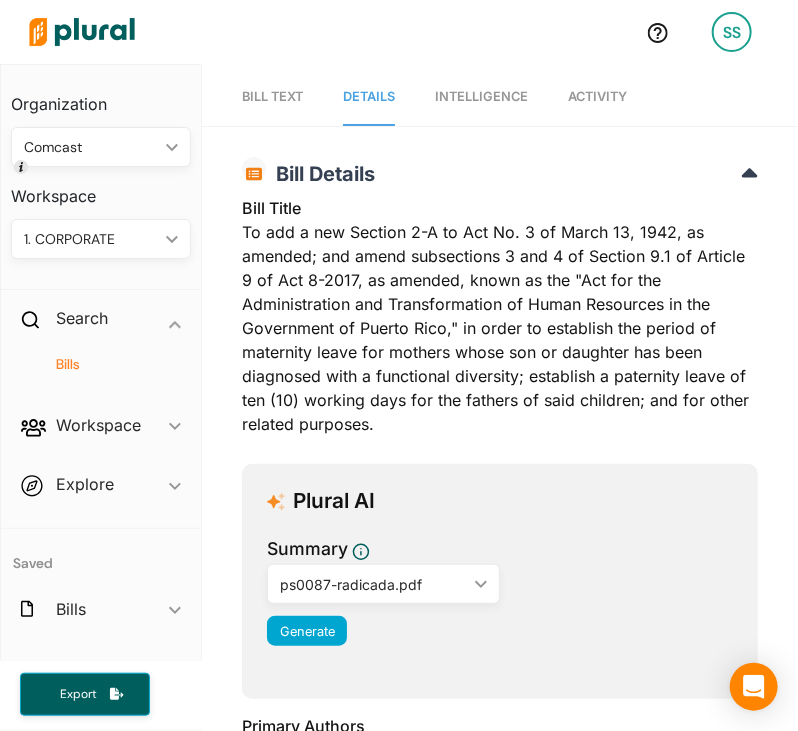 click on "Bill Title To add a new Section 2-A to Act No. 3 of March 13, 1942, as amended; and amend subsections 3 and 4 of Section 9.1 of Article 9 of Act 8-2017, as amended, known as the "Act for the Administration and Transformation of Human Resources in the Government of Puerto Rico," in order to establish the period of maternity leave for mothers whose son or daughter has been diagnosed with a functional diversity; establish a paternity leave of ten (10) working days for the fathers of said children; and for other related purposes." at bounding box center (500, 322) 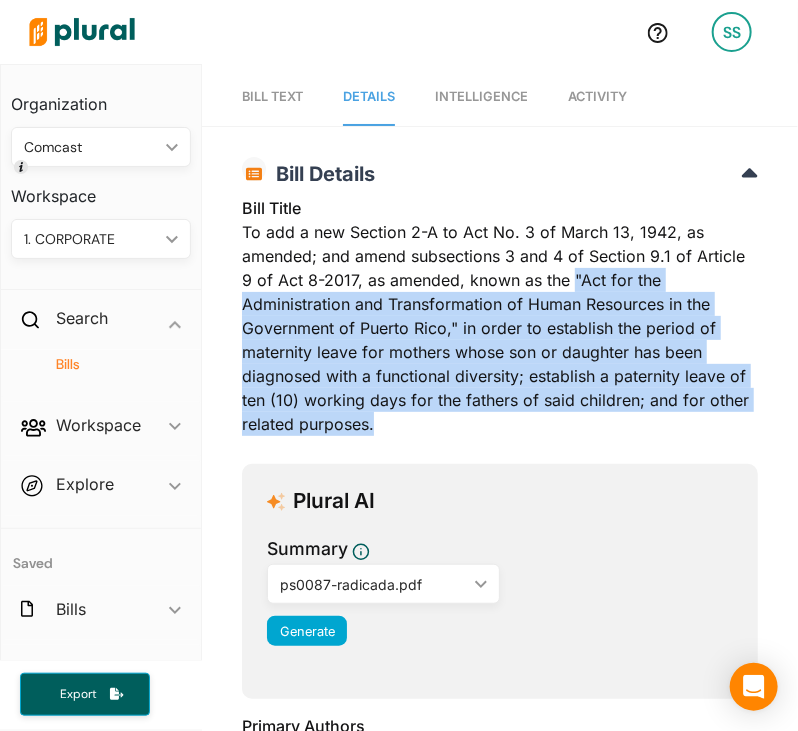 drag, startPoint x: 586, startPoint y: 431, endPoint x: 571, endPoint y: 278, distance: 153.73354 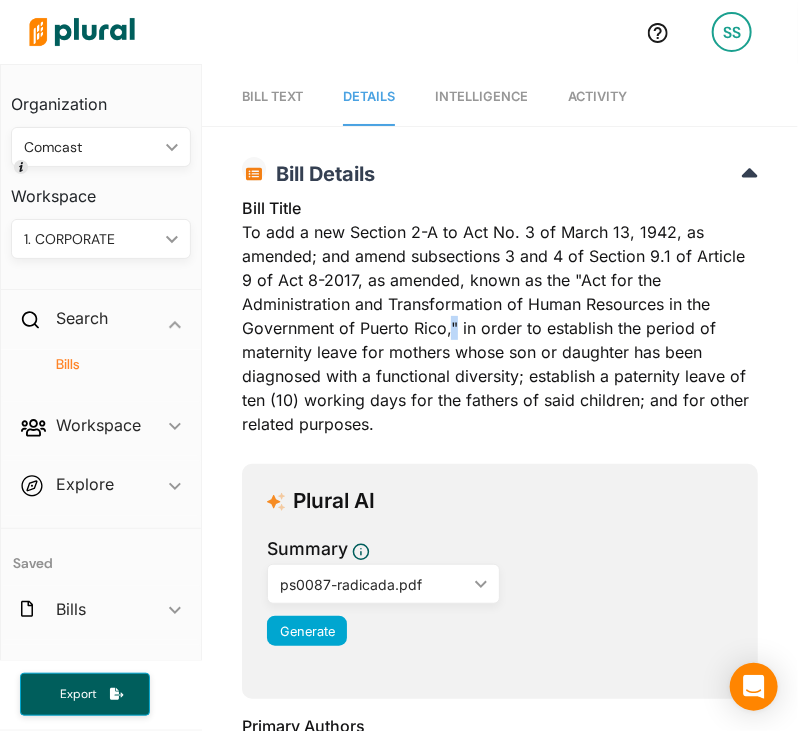 drag, startPoint x: 451, startPoint y: 329, endPoint x: 463, endPoint y: 325, distance: 12.649111 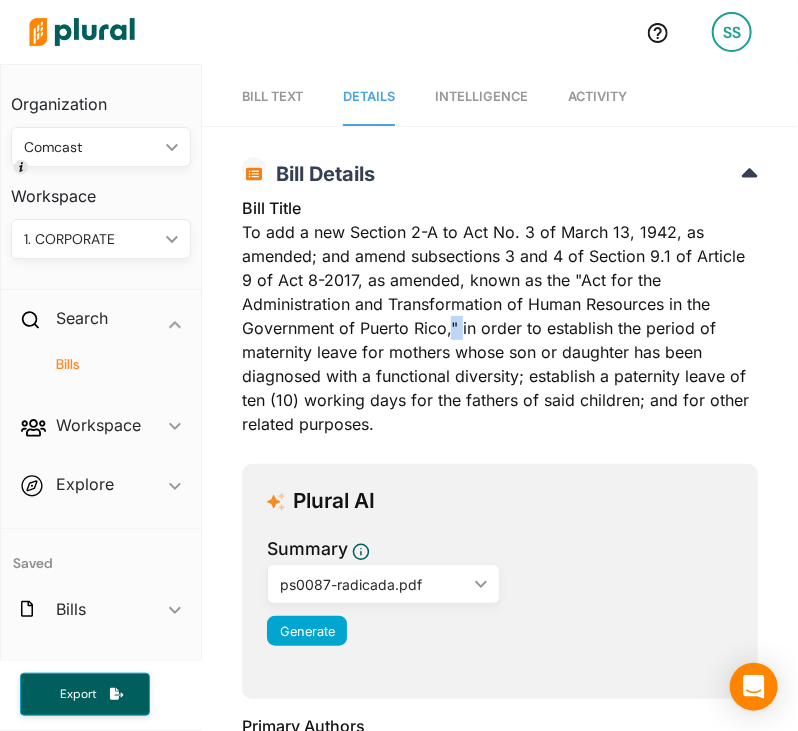click on "To add a new Section 2-A to Act No. 3 of March 13, 1942, as amended; and amend subsections 3 and 4 of Section 9.1 of Article 9 of Act 8-2017, as amended, known as the "Act for the Administration and Transformation of Human Resources in the Government of Puerto Rico," in order to establish the period of maternity leave for mothers whose son or daughter has been diagnosed with a functional diversity; establish a paternity leave of ten (10) working days for the fathers of said children; and for other related purposes." at bounding box center (495, 328) 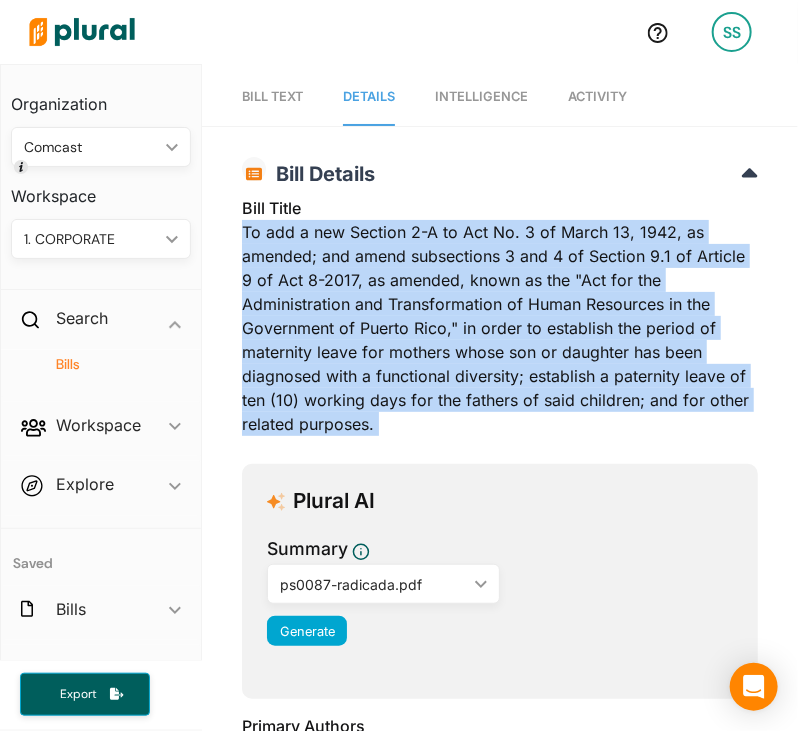 click on "To add a new Section 2-A to Act No. 3 of March 13, 1942, as amended; and amend subsections 3 and 4 of Section 9.1 of Article 9 of Act 8-2017, as amended, known as the "Act for the Administration and Transformation of Human Resources in the Government of Puerto Rico," in order to establish the period of maternity leave for mothers whose son or daughter has been diagnosed with a functional diversity; establish a paternity leave of ten (10) working days for the fathers of said children; and for other related purposes." at bounding box center [495, 328] 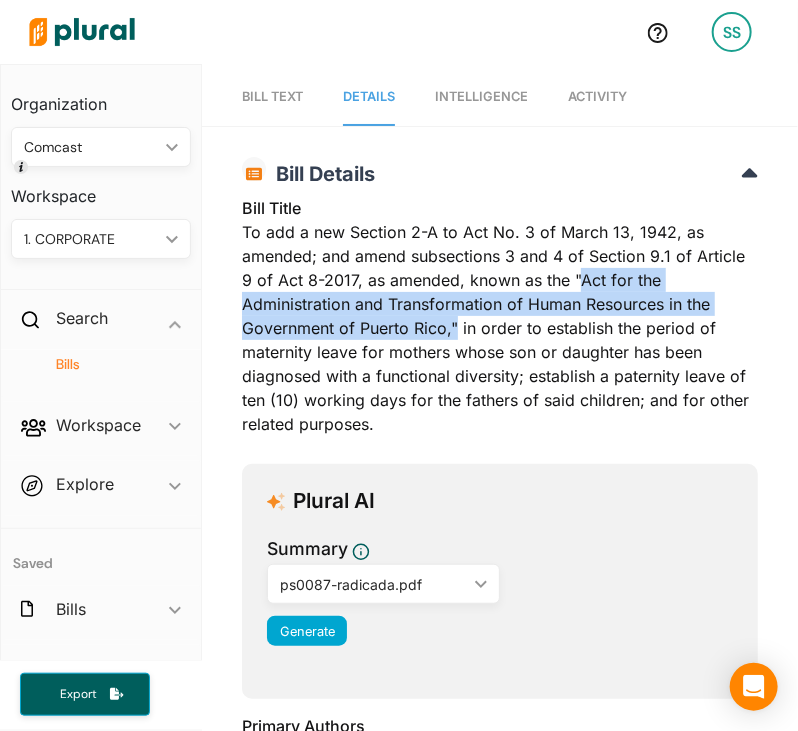 drag, startPoint x: 456, startPoint y: 323, endPoint x: 580, endPoint y: 275, distance: 132.96616 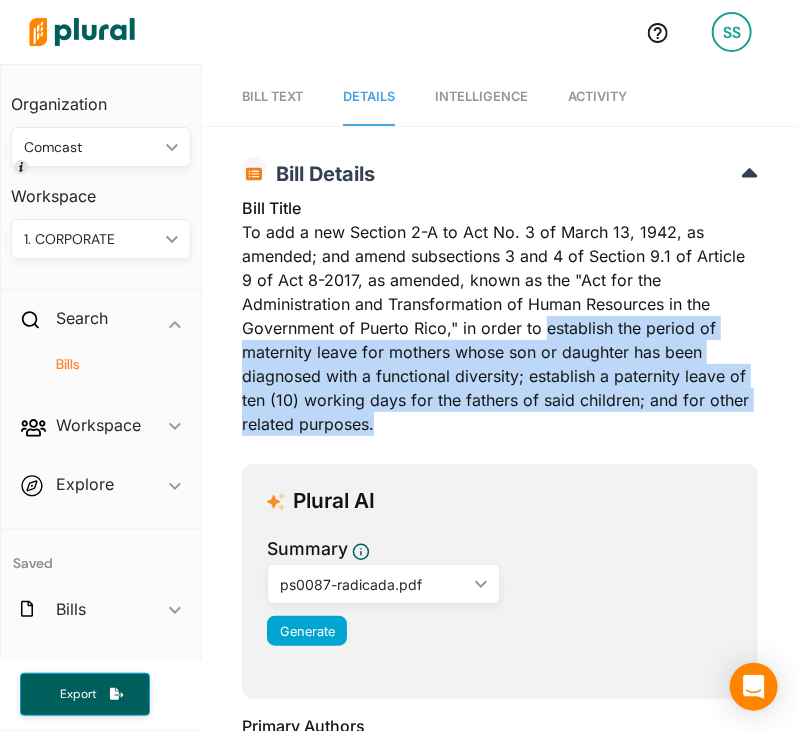 drag, startPoint x: 425, startPoint y: 420, endPoint x: 544, endPoint y: 331, distance: 148.60013 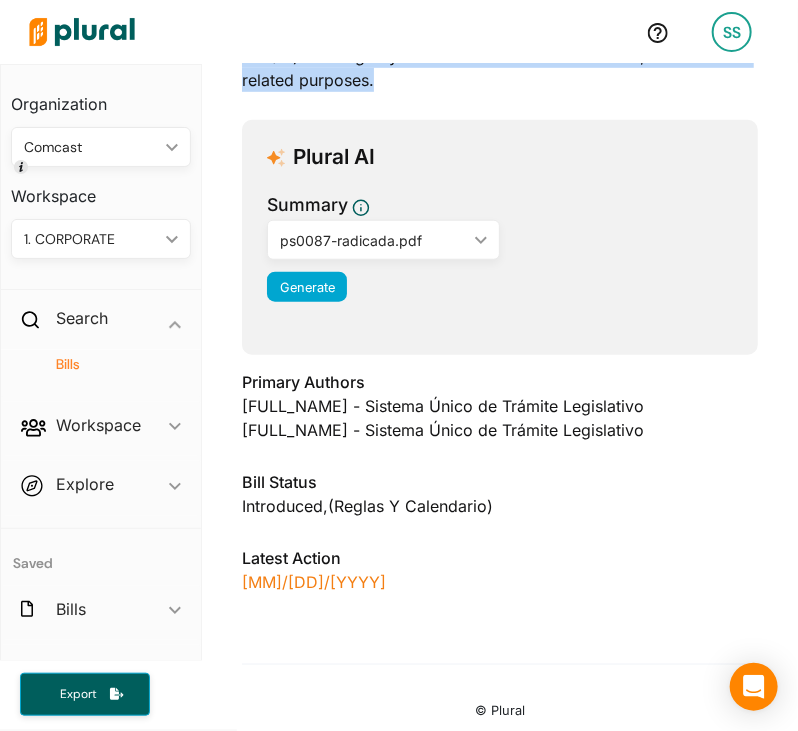 scroll, scrollTop: 0, scrollLeft: 0, axis: both 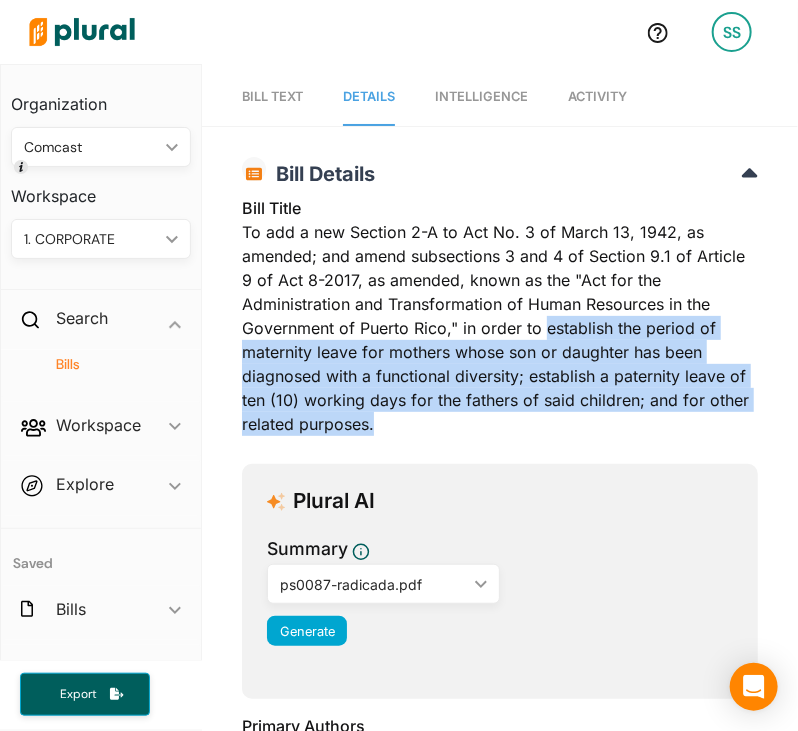 click on "Bill Text" at bounding box center (272, 97) 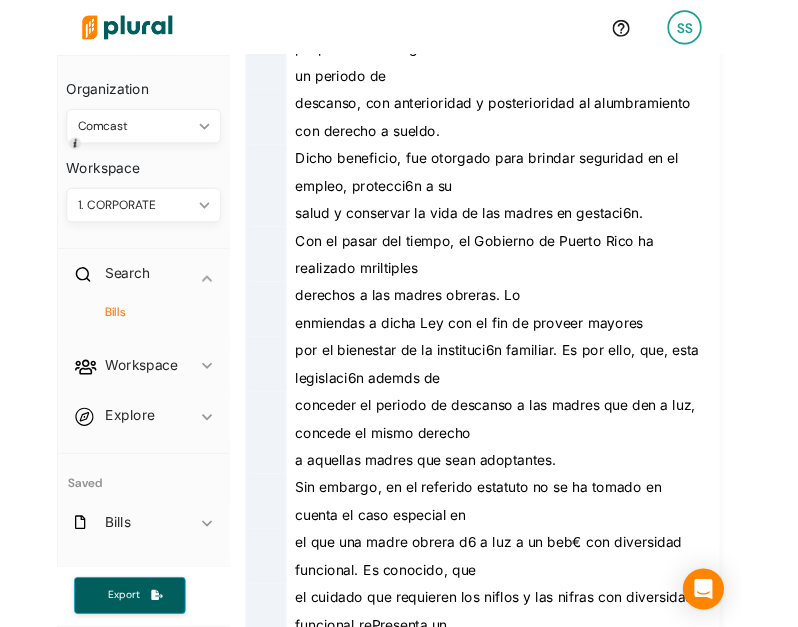 scroll, scrollTop: 0, scrollLeft: 0, axis: both 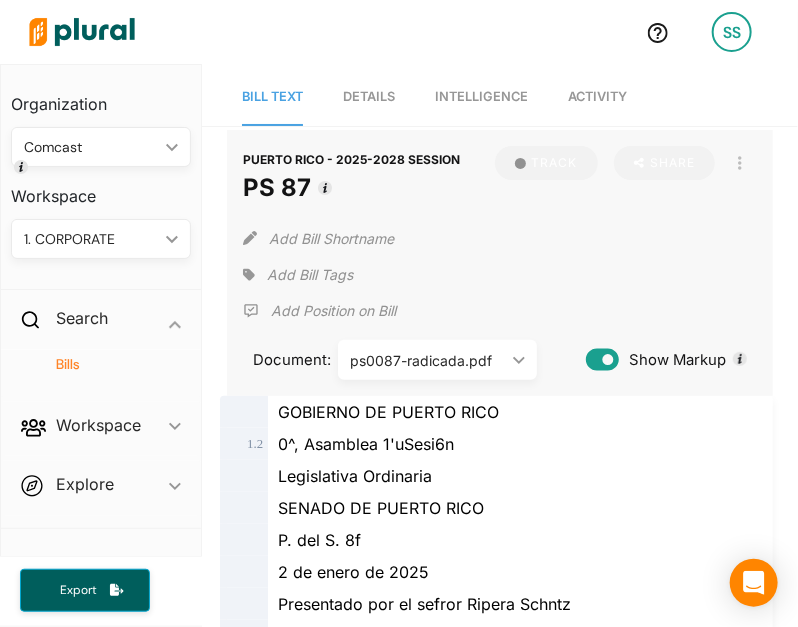 click on "Track" at bounding box center [546, 163] 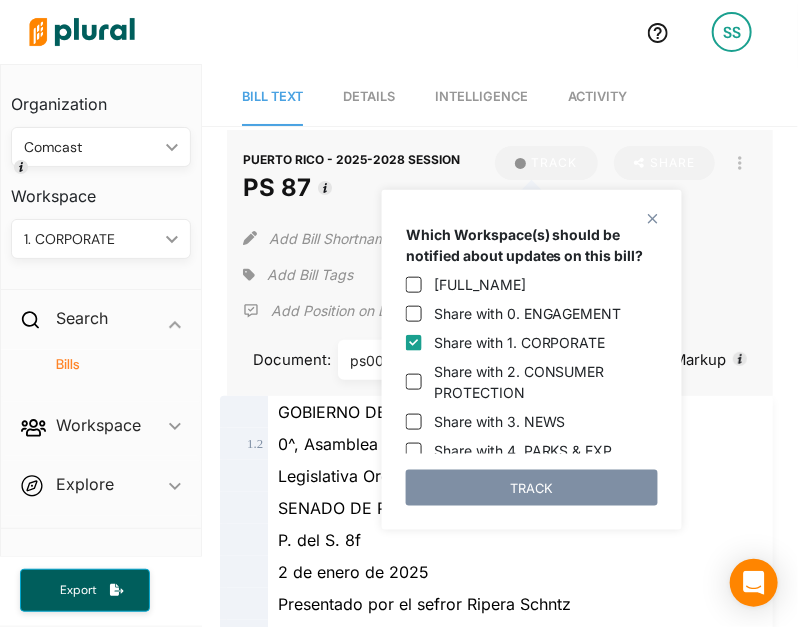 click on "Activity" at bounding box center (597, 96) 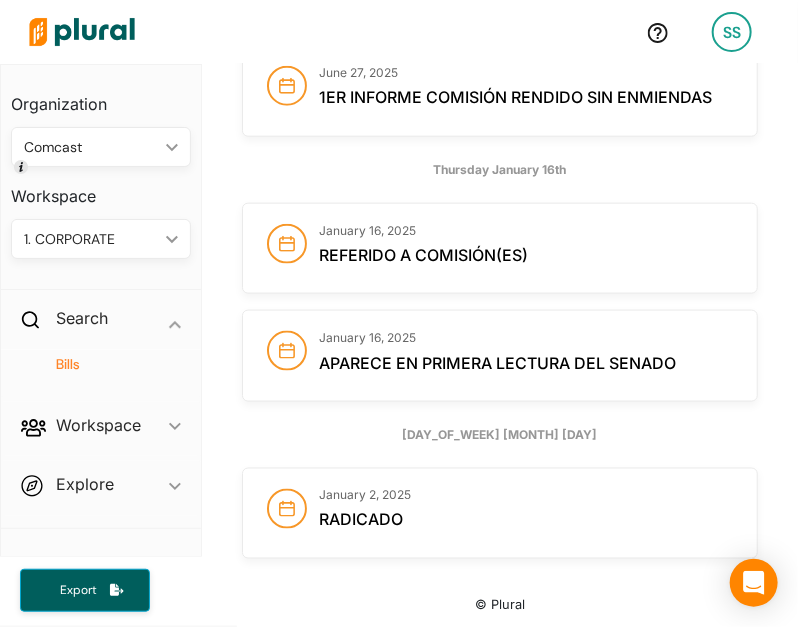 scroll, scrollTop: 0, scrollLeft: 0, axis: both 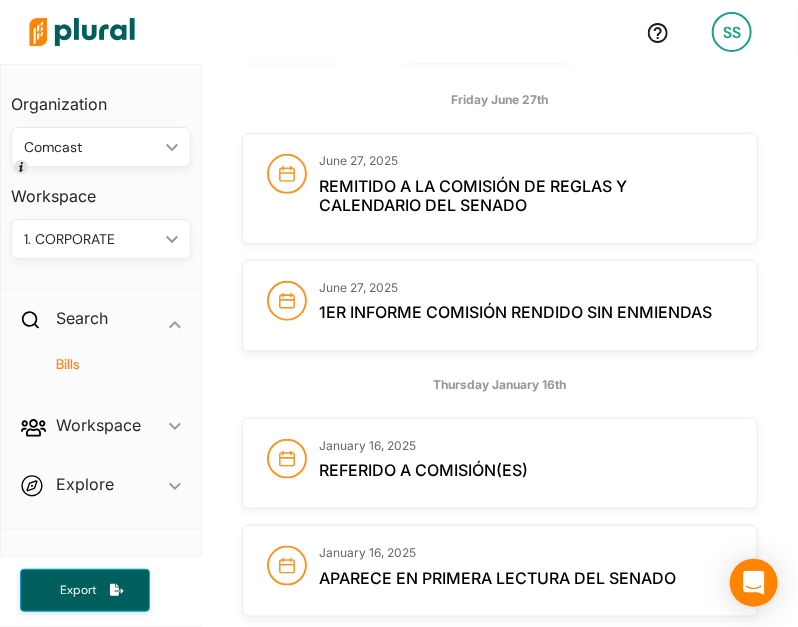 click on "Remitido a la Comisión de Reglas y Calendario del Senado" at bounding box center [473, 195] 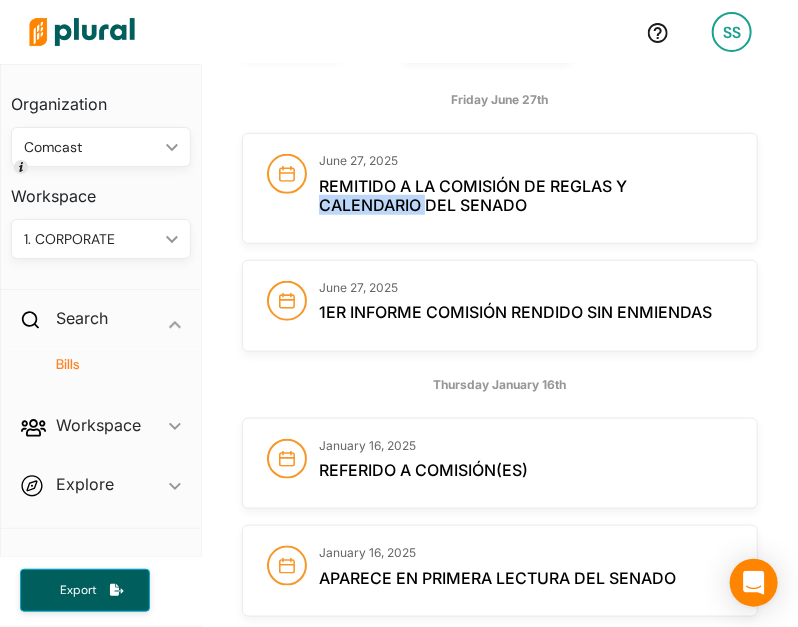 click on "Remitido a la Comisión de Reglas y Calendario del Senado" at bounding box center (473, 195) 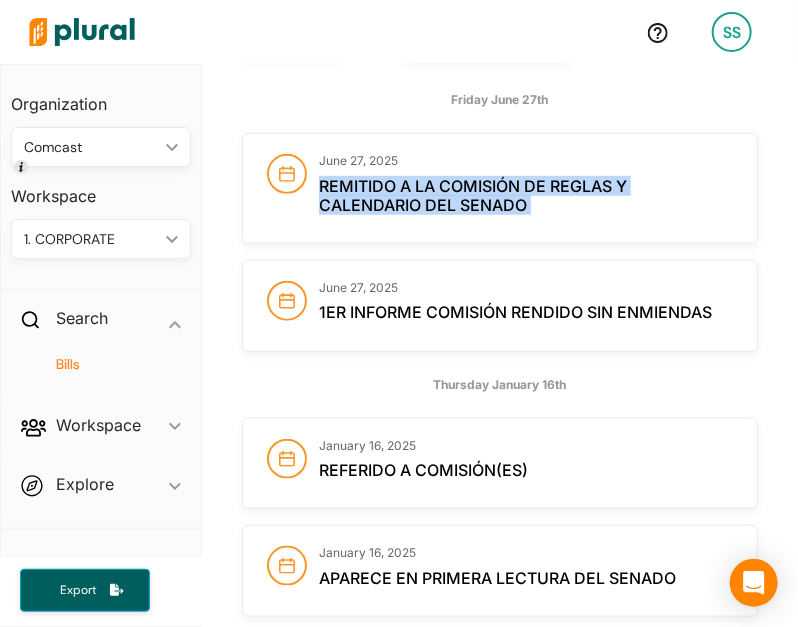 click on "Remitido a la Comisión de Reglas y Calendario del Senado" at bounding box center [473, 195] 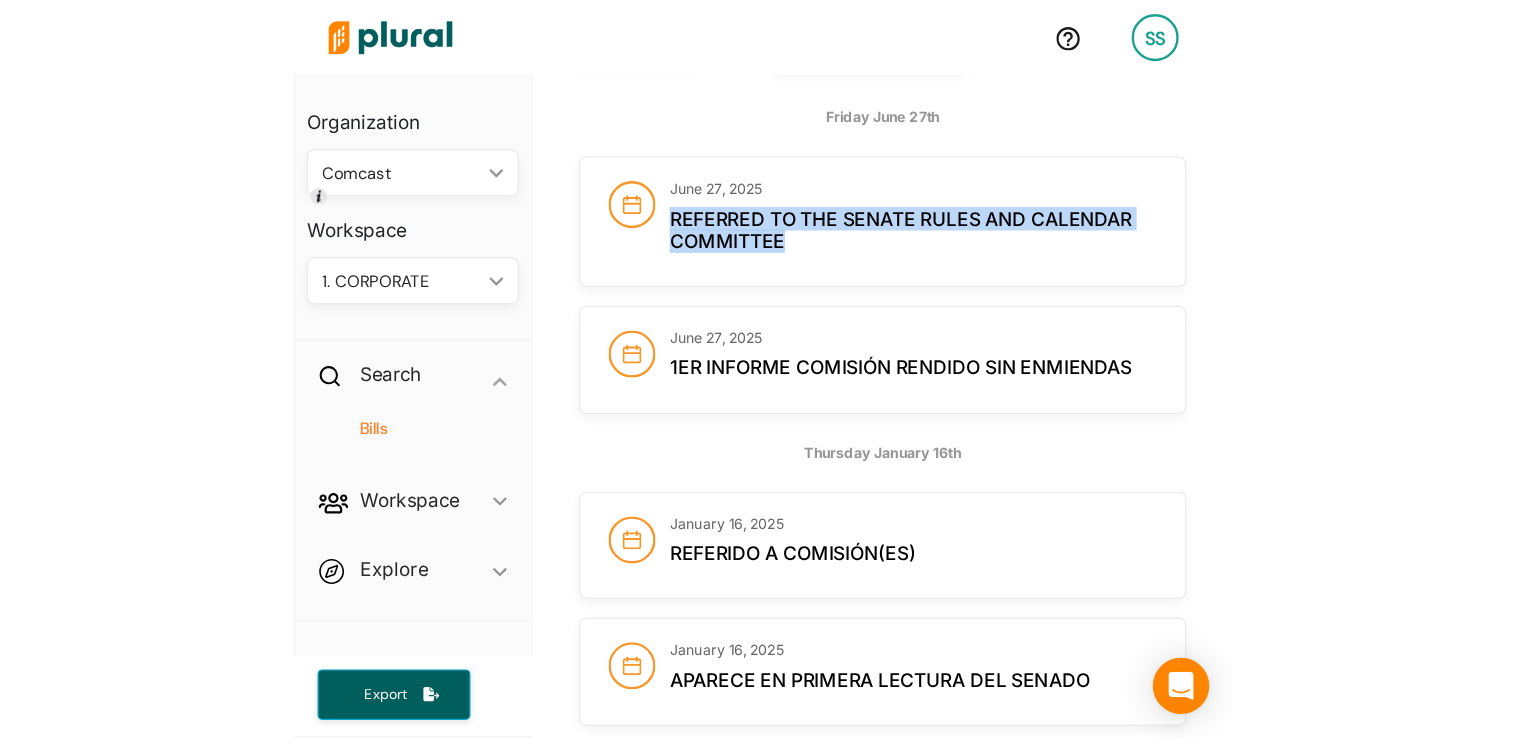 scroll, scrollTop: 0, scrollLeft: 0, axis: both 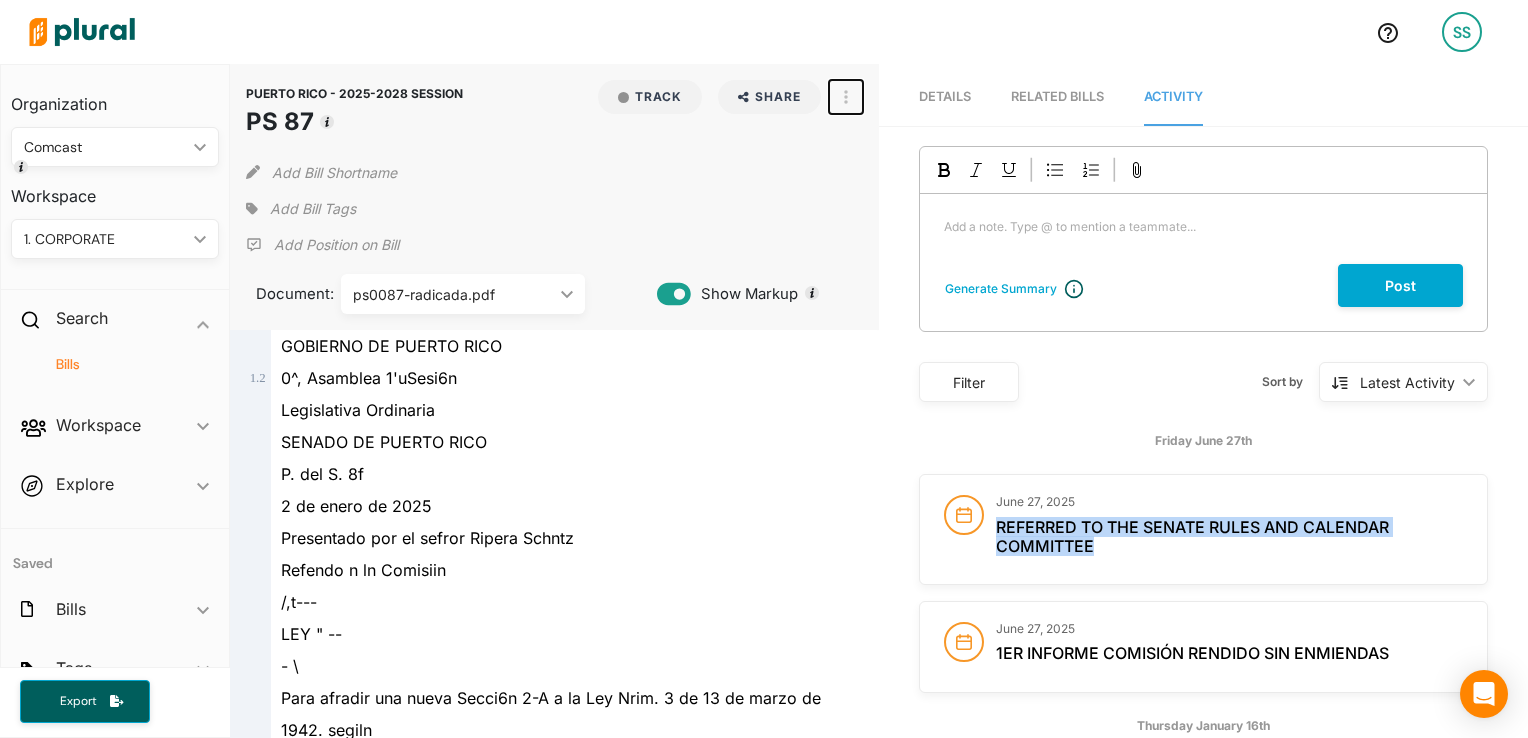 click at bounding box center [846, 97] 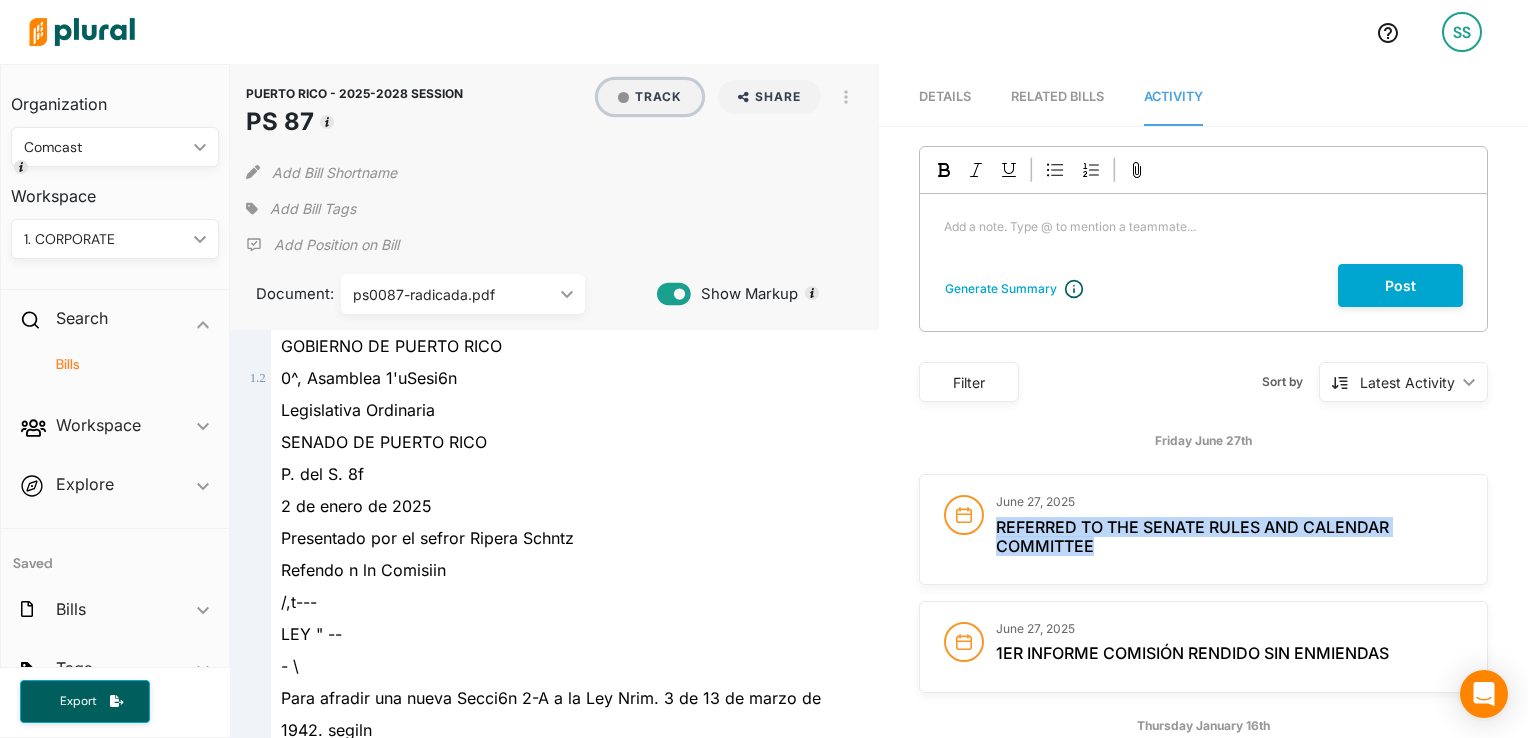 click on "Track" at bounding box center (650, 97) 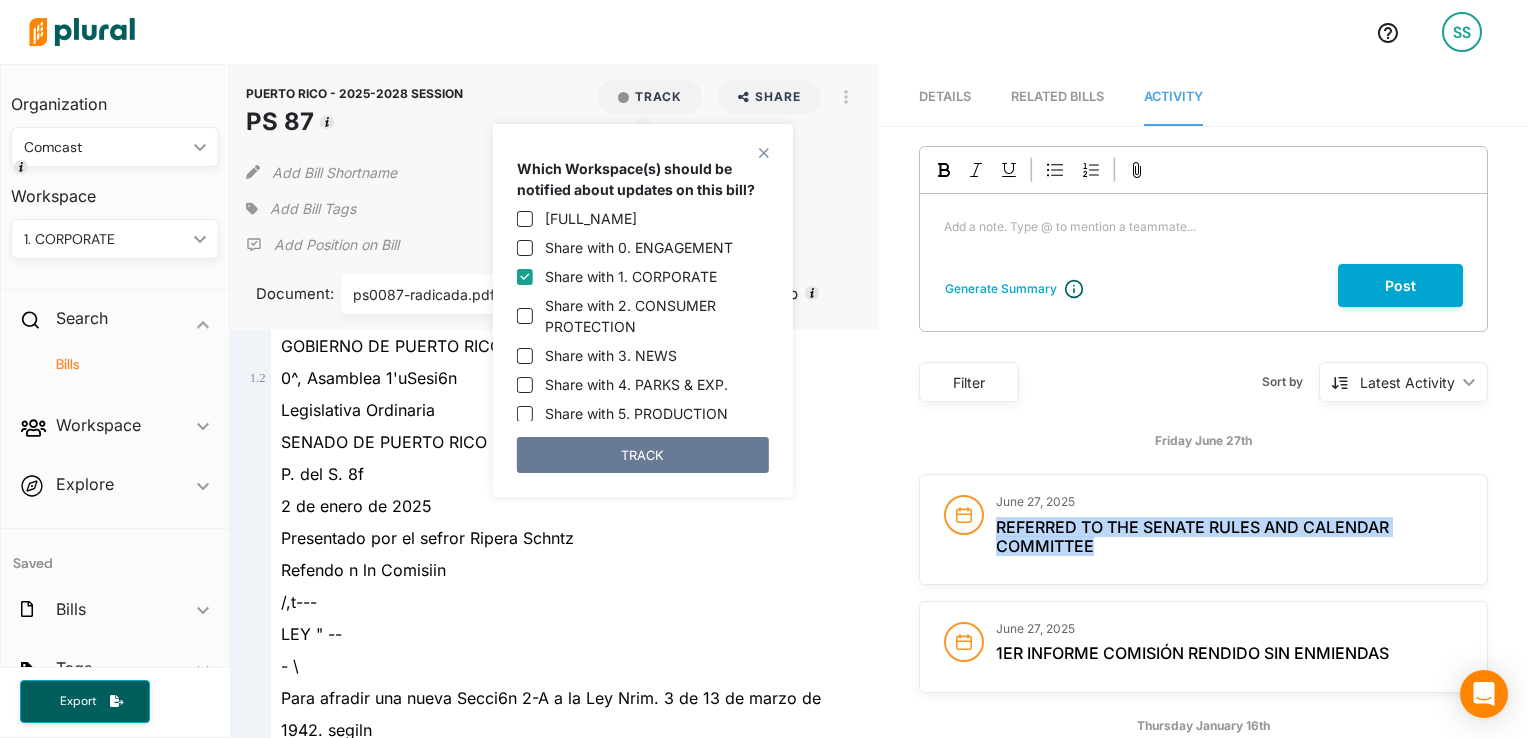 click on "TRACK" at bounding box center [643, 455] 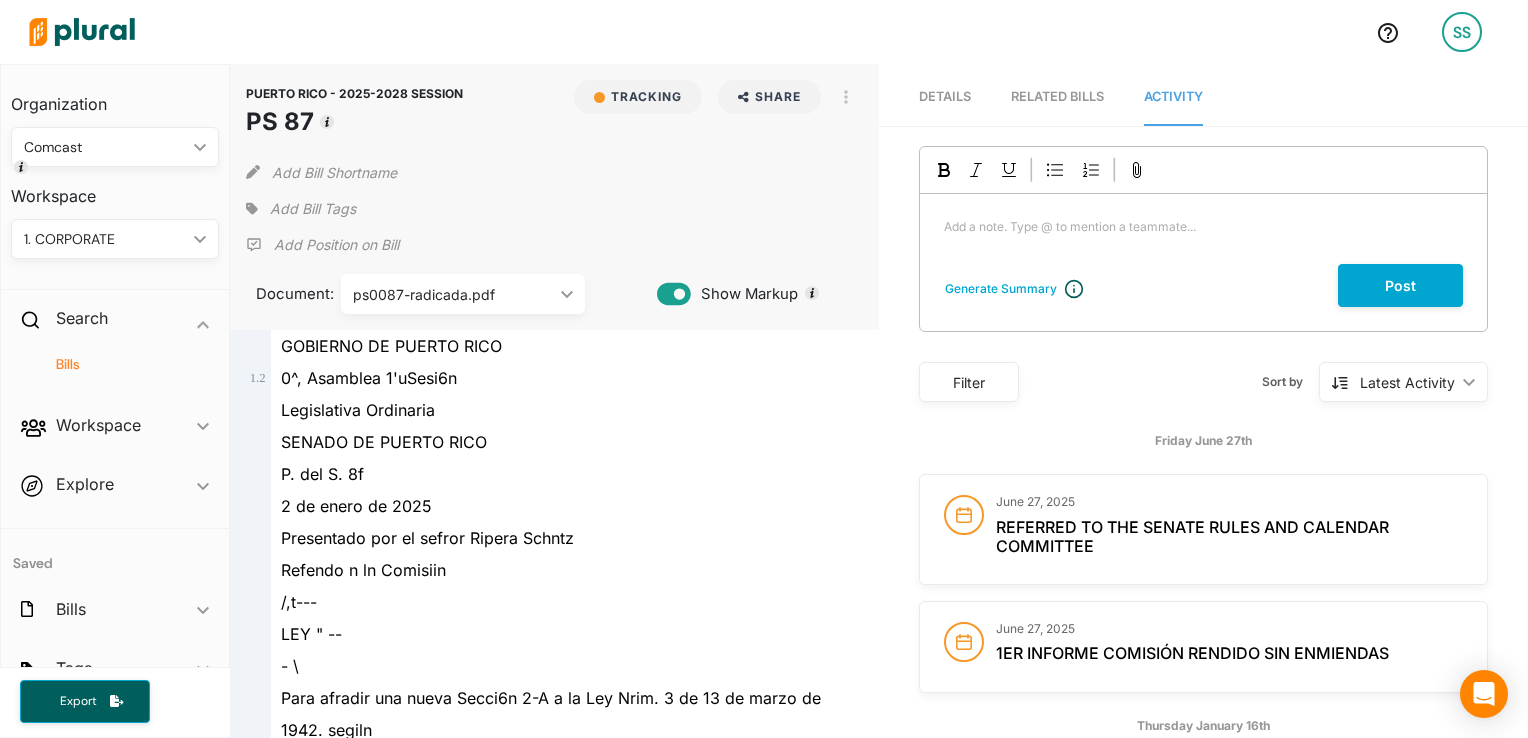 click on "Add Bill Tags" at bounding box center (313, 209) 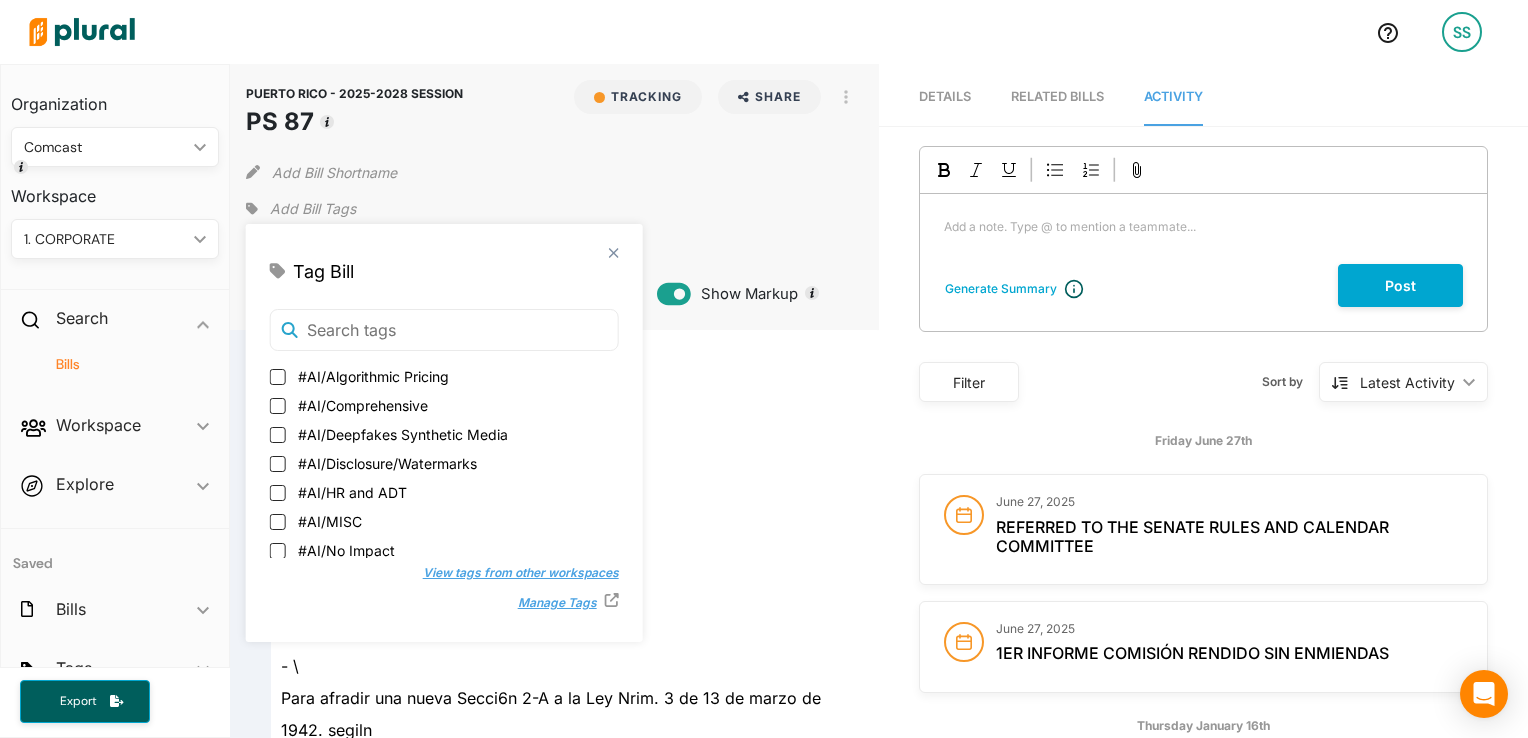 click on "#AI/Algorithmic Pricing   #AI/Comprehensive   #AI/Deepfakes Synthetic Media   #AI/Disclosure/Watermarks    #AI/HR and ADT     #AI/MISC   #AI/No Impact    #AI/Political Ads/Elections     #AI/Safety   #AI/Study Committee/State Agency/Bill of Rights    #Antitrust     #Broadband   #CEQA   #Corporate Tax   #Digital Tax/ Ad Tax    #Digital Tax/ Data Tax    #Digital Tax/Tax on Digital Goods     #Digital Tax/Tax on Streaming Services    #DOGE   #Federal Political Resistance   #Federal Political Support   #Foreign Ownership/Land   #LE/Contracts/Non-Competes     #LE/MISC     #LE/Pay Equity/Discrimination    #LE/PTO/BckChecks/Layoffs     #LE/Vloggers   #LE/Worker Classification     #Litigation   #needsreview   #Pre-Merger Notification Act   #S. Incentives/No Impact   #Social Issues/Anti-DEI/LGBTQ   #State Budget   #State Governance    #Sustainability   #Sustainability/Incentives   #ZNew SocialBill12825   #ZNewFederalBill   #ZNewFederalBill250220   #ZNewFederalBill250228   #ZNewSocialBill/DEI/ForeignOwnership" at bounding box center (444, 463) 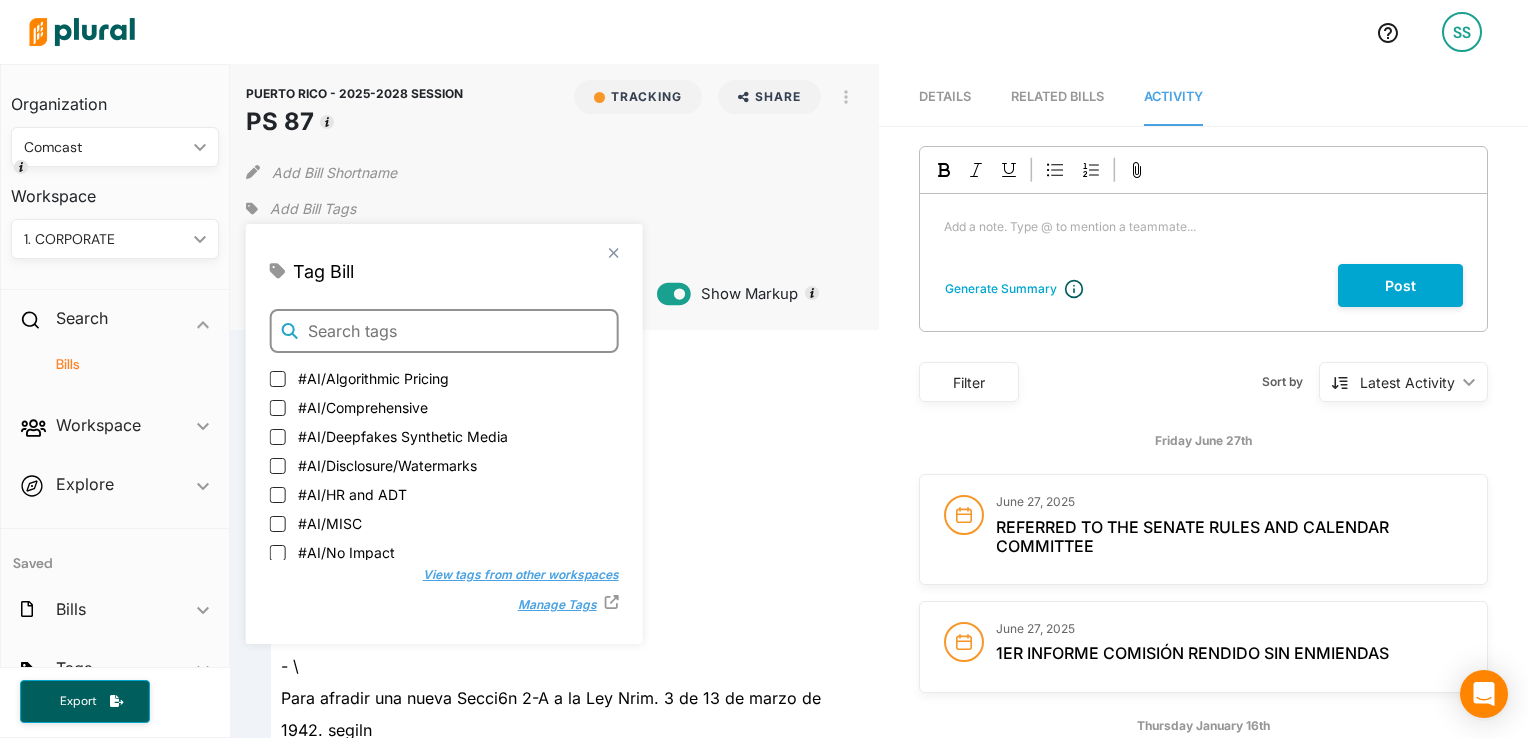 click at bounding box center [444, 331] 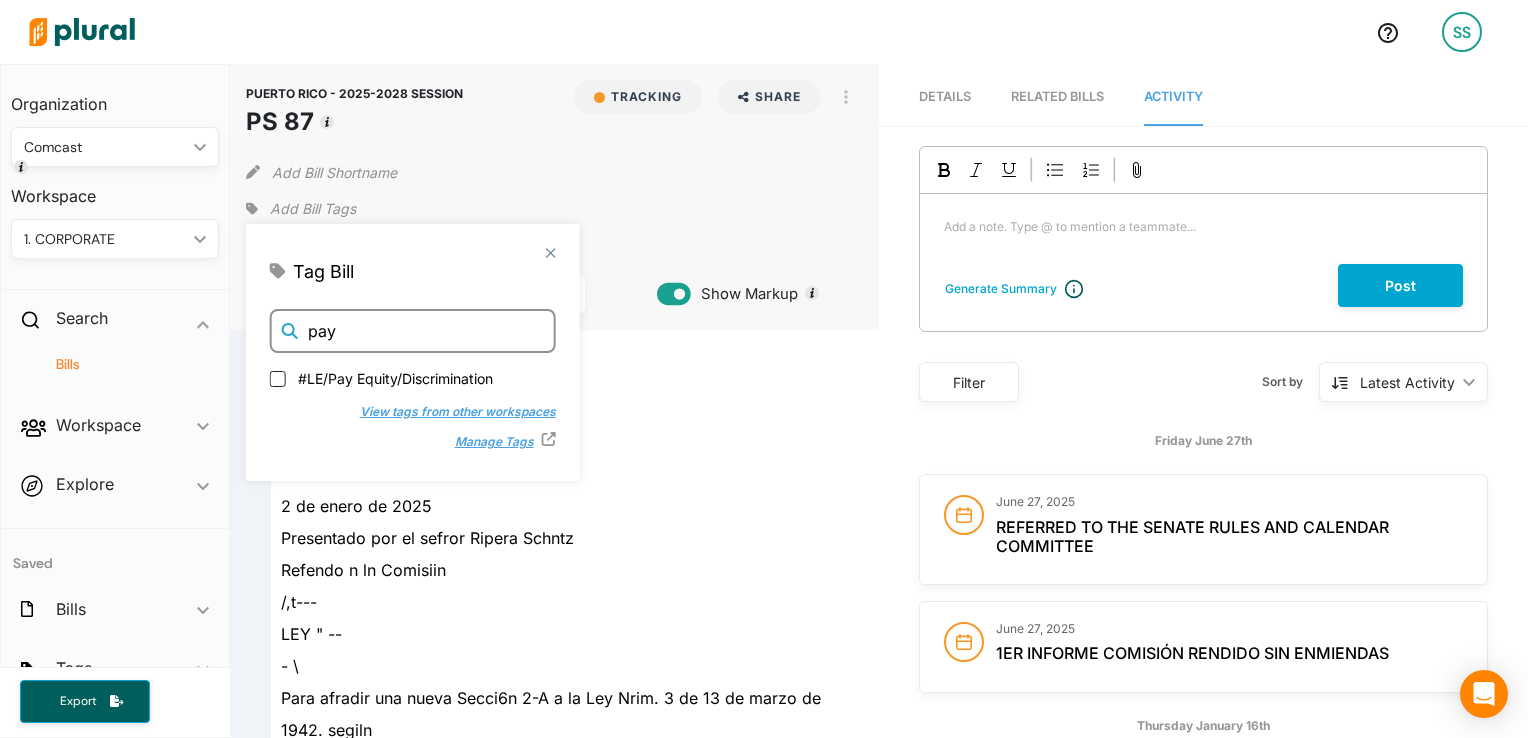 type on "pay" 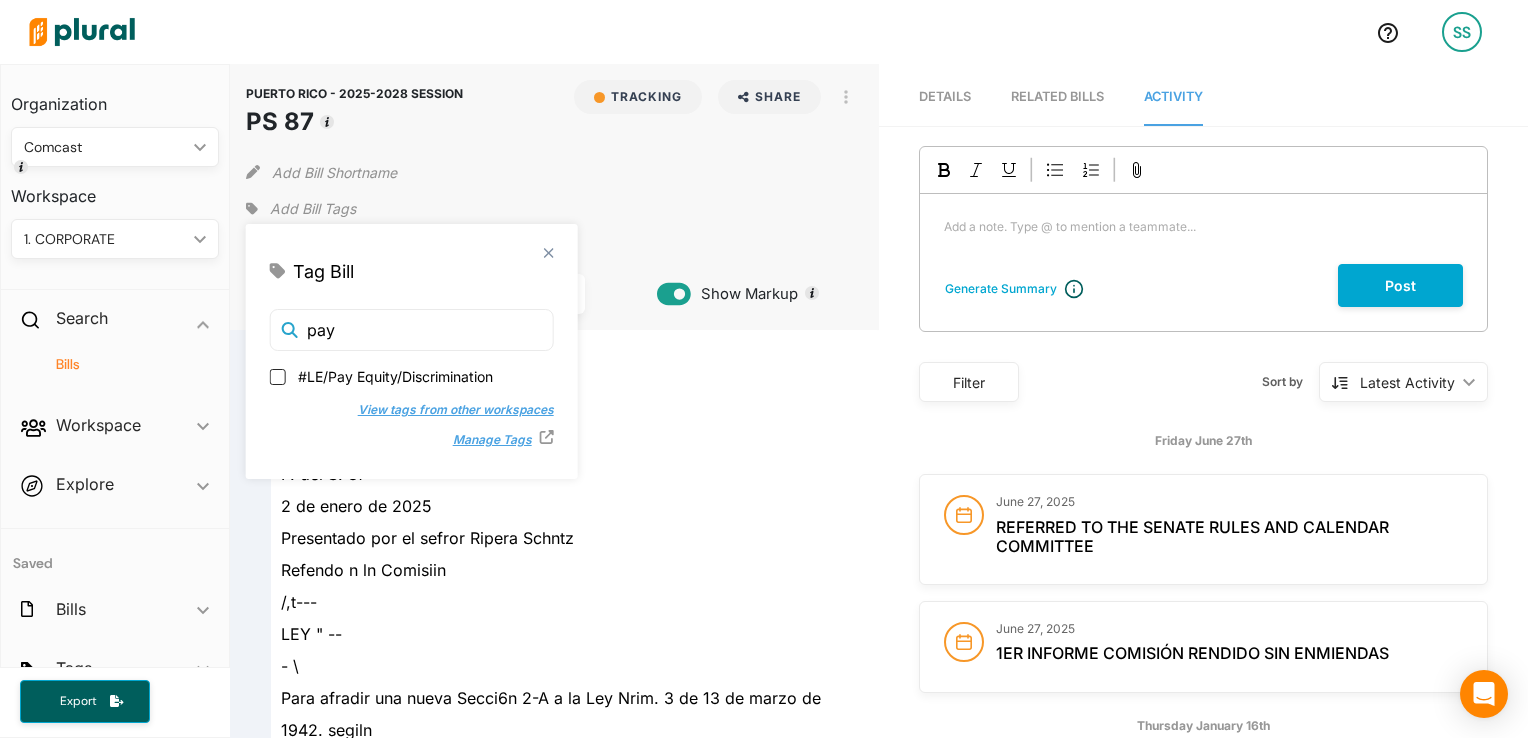 click on "#LE/Pay Equity/Discrimination" at bounding box center [395, 376] 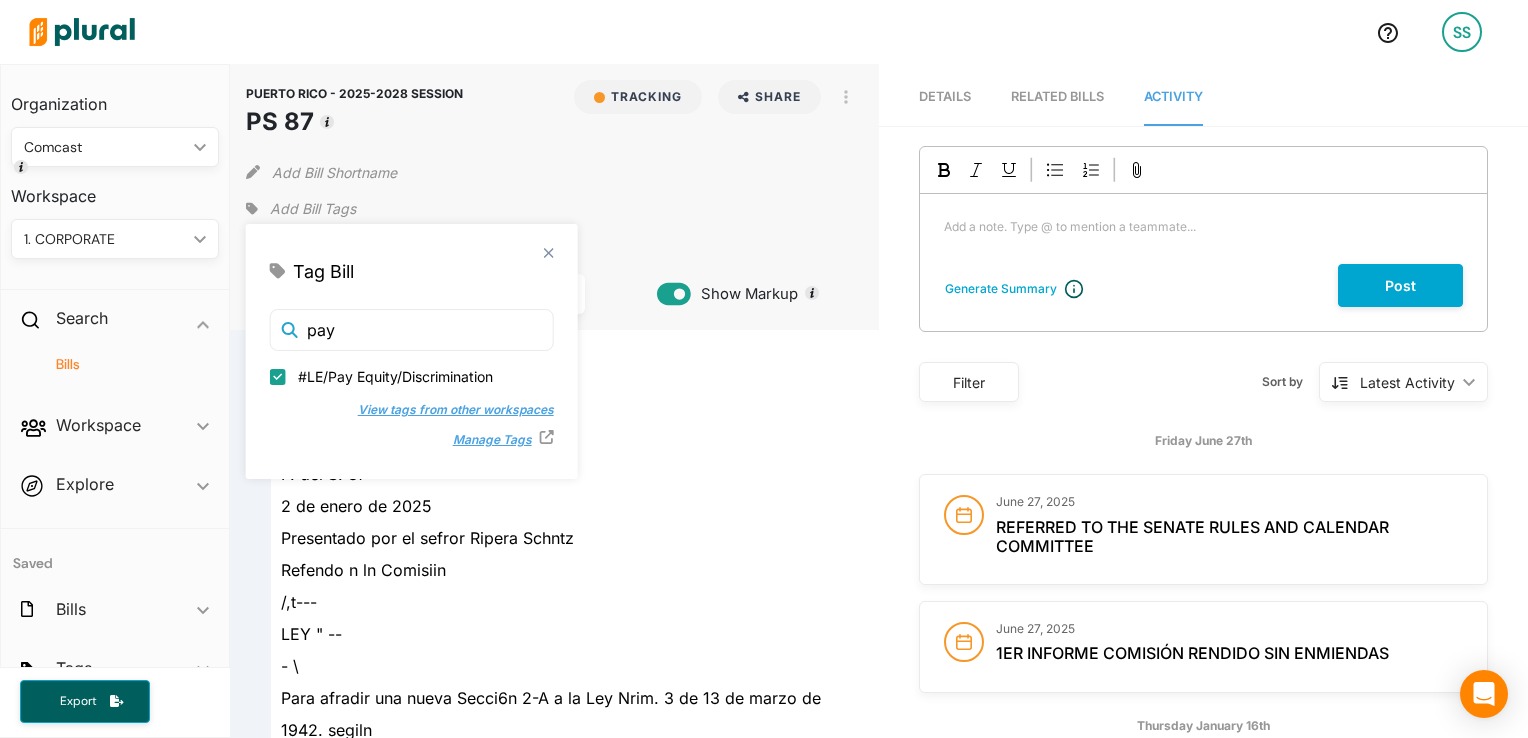 checkbox on "true" 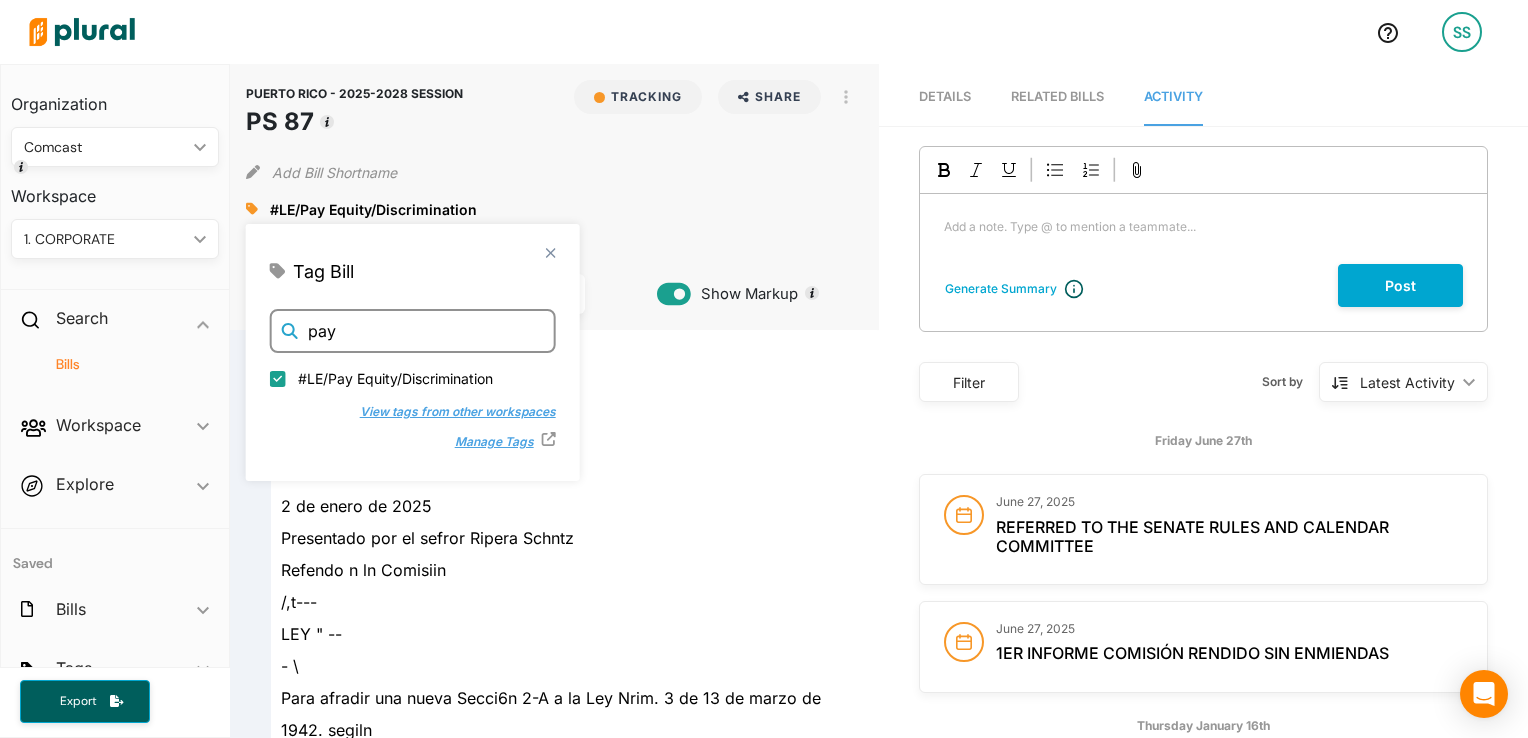 click on "pay" at bounding box center [413, 331] 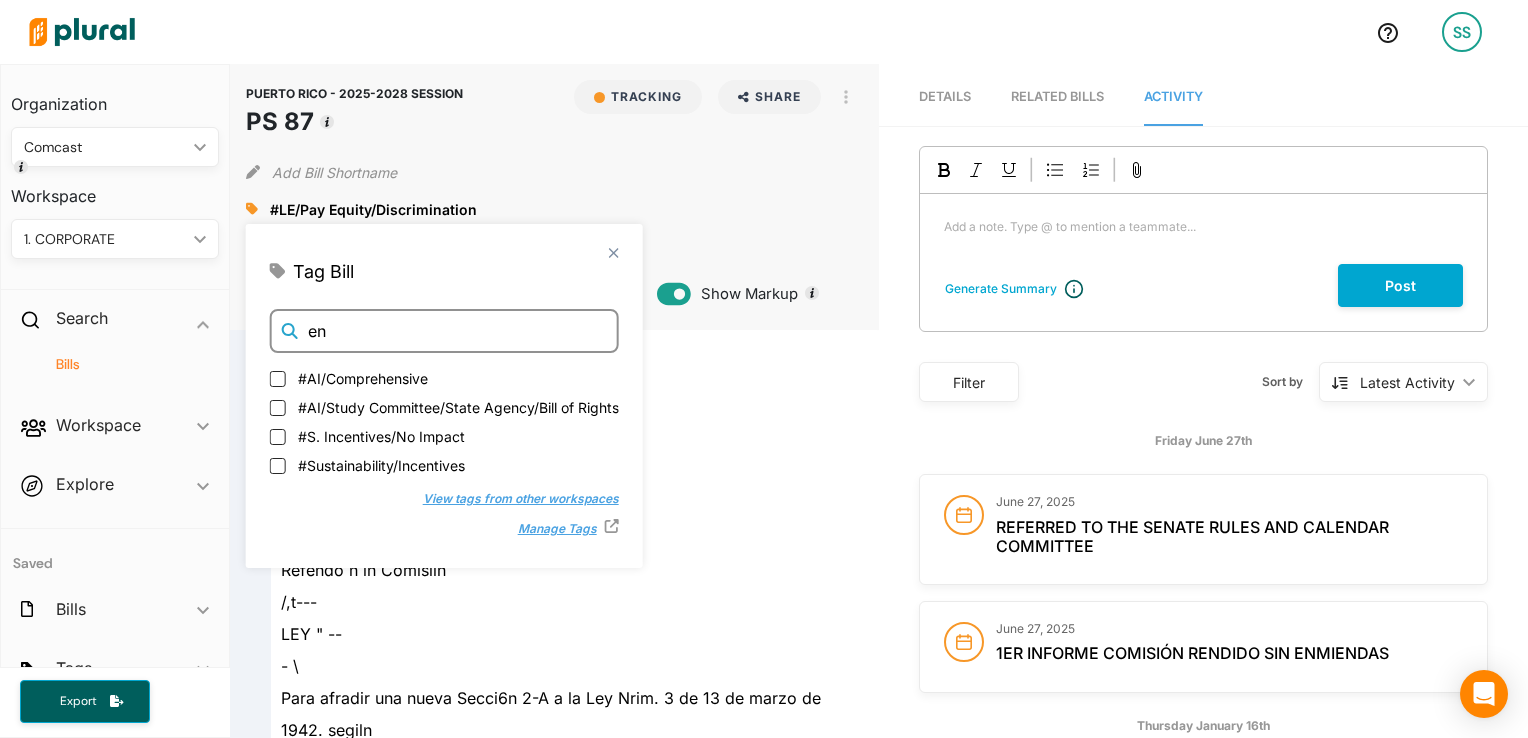 type on "en" 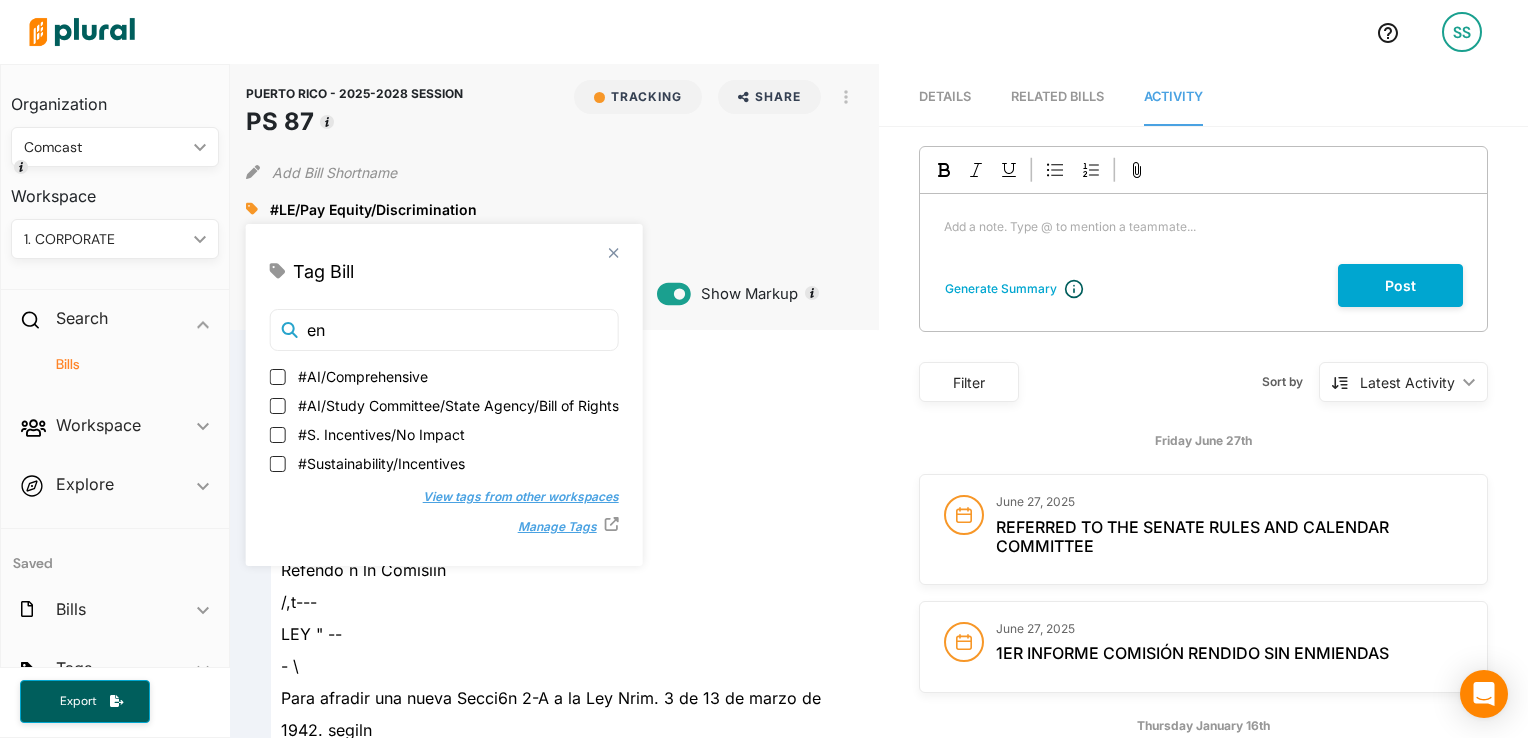 click on "en   #AI/Comprehensive   #AI/Study Committee/State Agency/Bill of Rights    #S. Incentives/No Impact   #Sustainability/Incentives   #LE Tracker Enacted   ( 0. ENGAGEMENT )   #Children’s Protections    ( 2. CONSUMER PROTECTION )   #Children’s Protections/ Harmful to Minors    ( 2. CONSUMER PROTECTION )   #Children’s Protections/ Social Media/Addictive Feeds    ( 2. CONSUMER PROTECTION )   #Children’s Protections/ Social Media/Regulation    ( 2. CONSUMER PROTECTION )   #Children’s Protections/Age Verification    ( 2. CONSUMER PROTECTION )   #Consumer Data Privacy/ Children’s Data/Age-Appropriate Design Code Act    ( 2. CONSUMER PROTECTION )   #Consumer Protection/Consumer Transparency    ( 2. CONSUMER PROTECTION )   #Consumer Protection/Price Transparency     ( 2. CONSUMER PROTECTION )   #Extended Producer Responsibility (EPR)/ Sustainability    ( 2. CONSUMER PROTECTION )   #Platform Responsibilities/Content Moderation    ( 2. CONSUMER PROTECTION )   #Requirements &amp; Labeling    (" at bounding box center (444, 425) 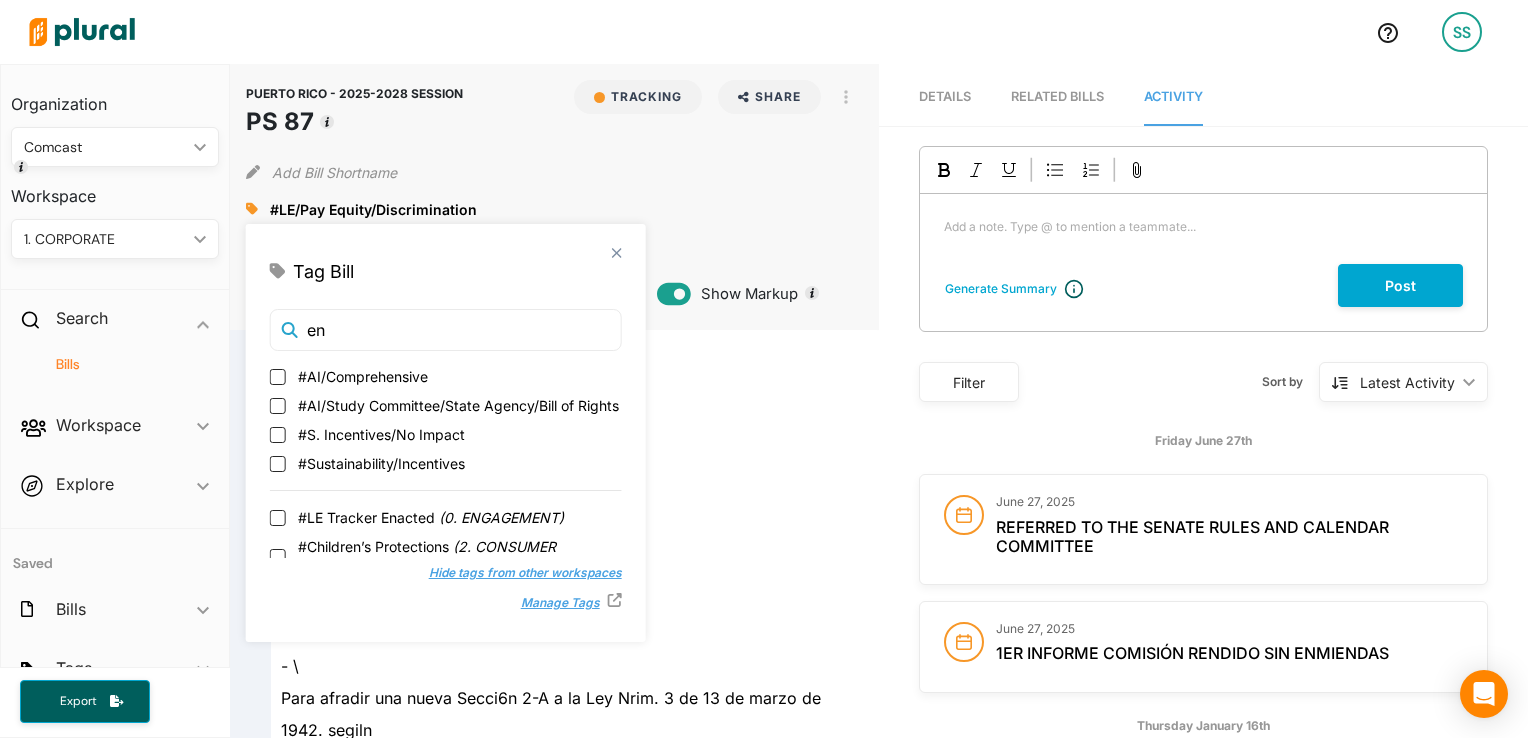 scroll, scrollTop: 41, scrollLeft: 0, axis: vertical 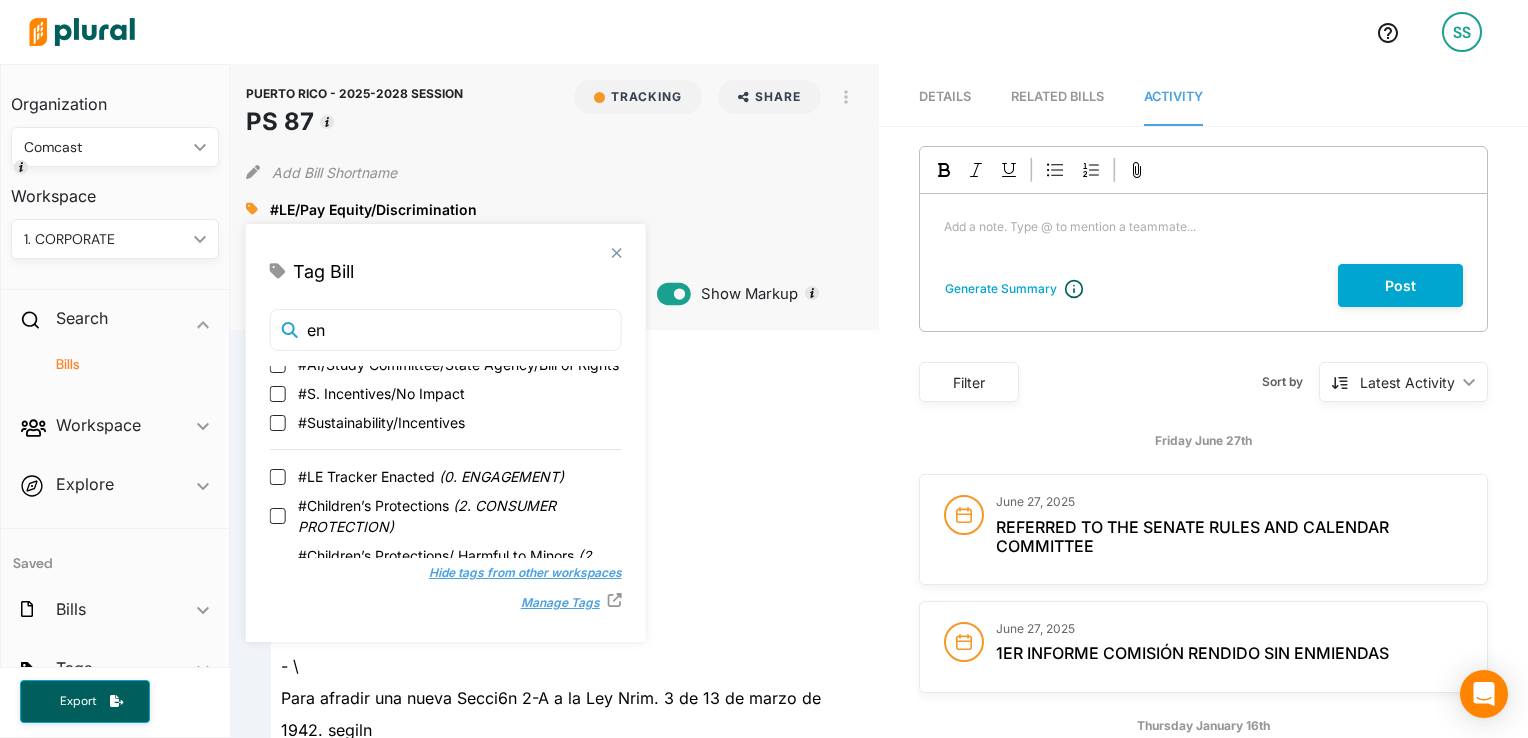 click on "#LE Tracker Enacted   ( 0. ENGAGEMENT )" at bounding box center (431, 476) 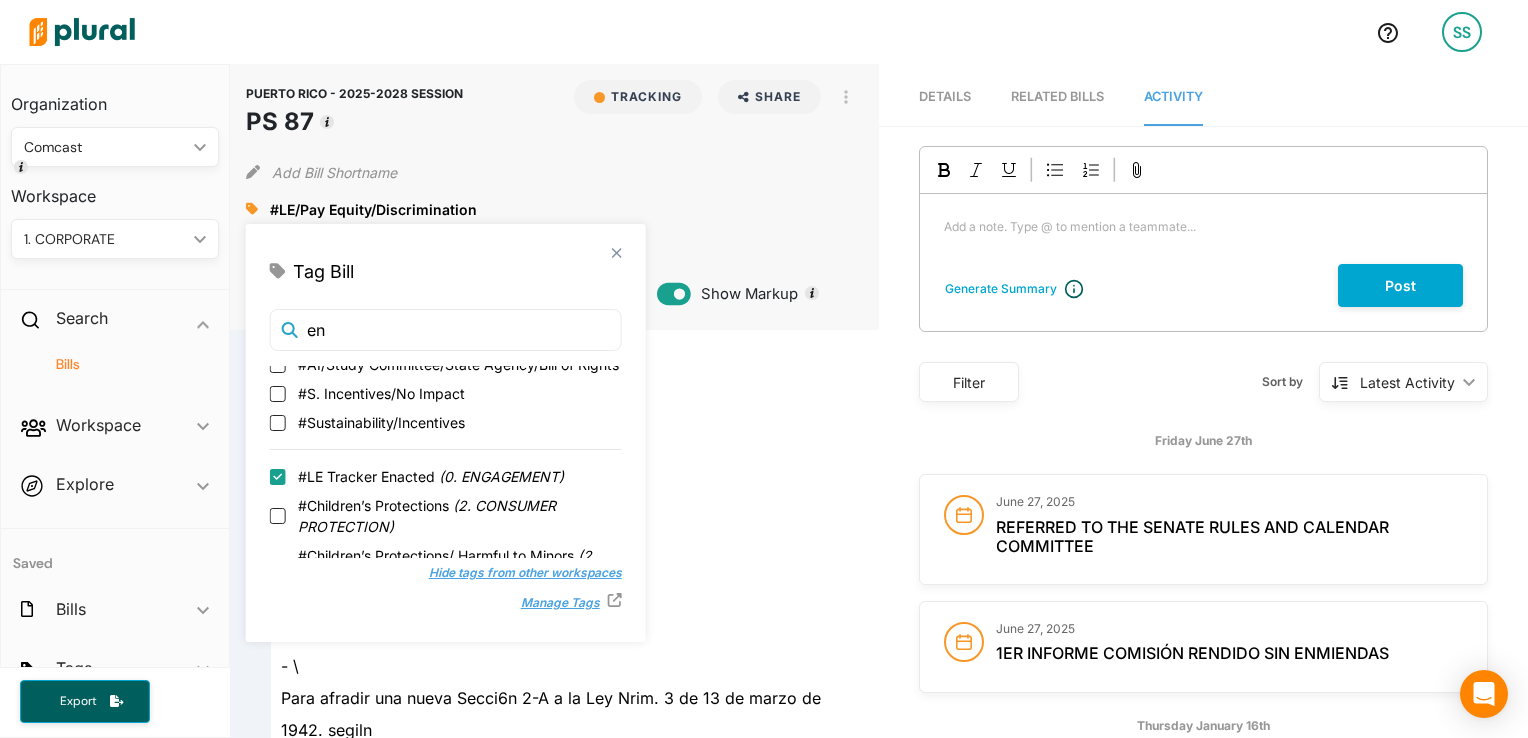 checkbox on "true" 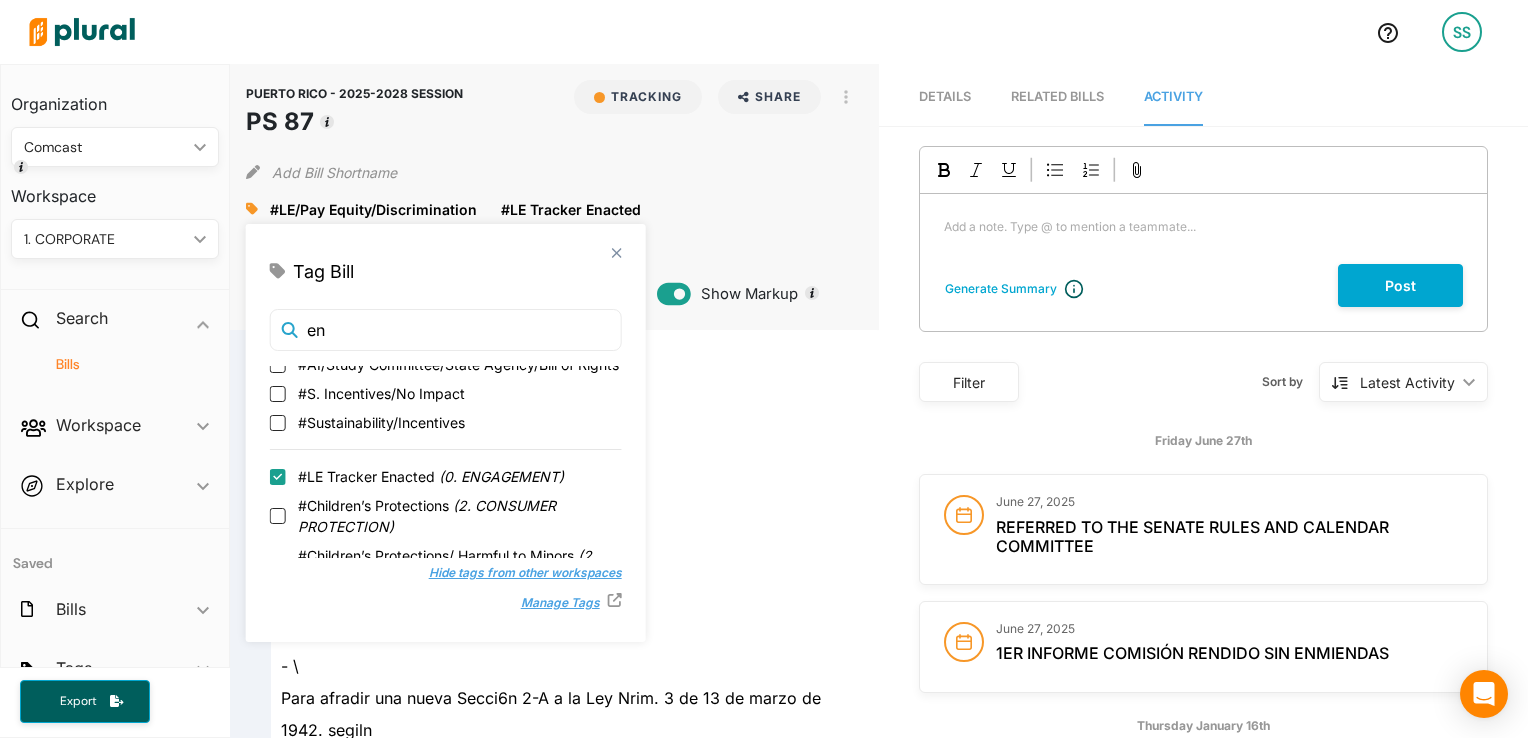click on "close Tag Bill en   #AI/Comprehensive   #AI/Study Committee/State Agency/Bill of Rights    #S. Incentives/No Impact   #Sustainability/Incentives   #LE Tracker Enacted   ( 0. ENGAGEMENT )   #Children’s Protections    ( 2. CONSUMER PROTECTION )   #Children’s Protections/ Harmful to Minors    ( 2. CONSUMER PROTECTION )   #Children’s Protections/ Social Media/Addictive Feeds    ( 2. CONSUMER PROTECTION )   #Children’s Protections/ Social Media/Regulation    ( 2. CONSUMER PROTECTION )   #Children’s Protections/Age Verification    ( 2. CONSUMER PROTECTION )   #Consumer Data Privacy/ Children’s Data/Age-Appropriate Design Code Act    ( 2. CONSUMER PROTECTION )   #Consumer Protection/Consumer Transparency    ( 2. CONSUMER PROTECTION )   #Consumer Protection/Price Transparency     ( 2. CONSUMER PROTECTION )   #Extended Producer Responsibility (EPR)/ Sustainability    ( 2. CONSUMER PROTECTION )   #Platform Responsibilities/Content Moderation    ( 2. CONSUMER PROTECTION )   #Requirements &amp; Labeling    (" at bounding box center [446, 433] 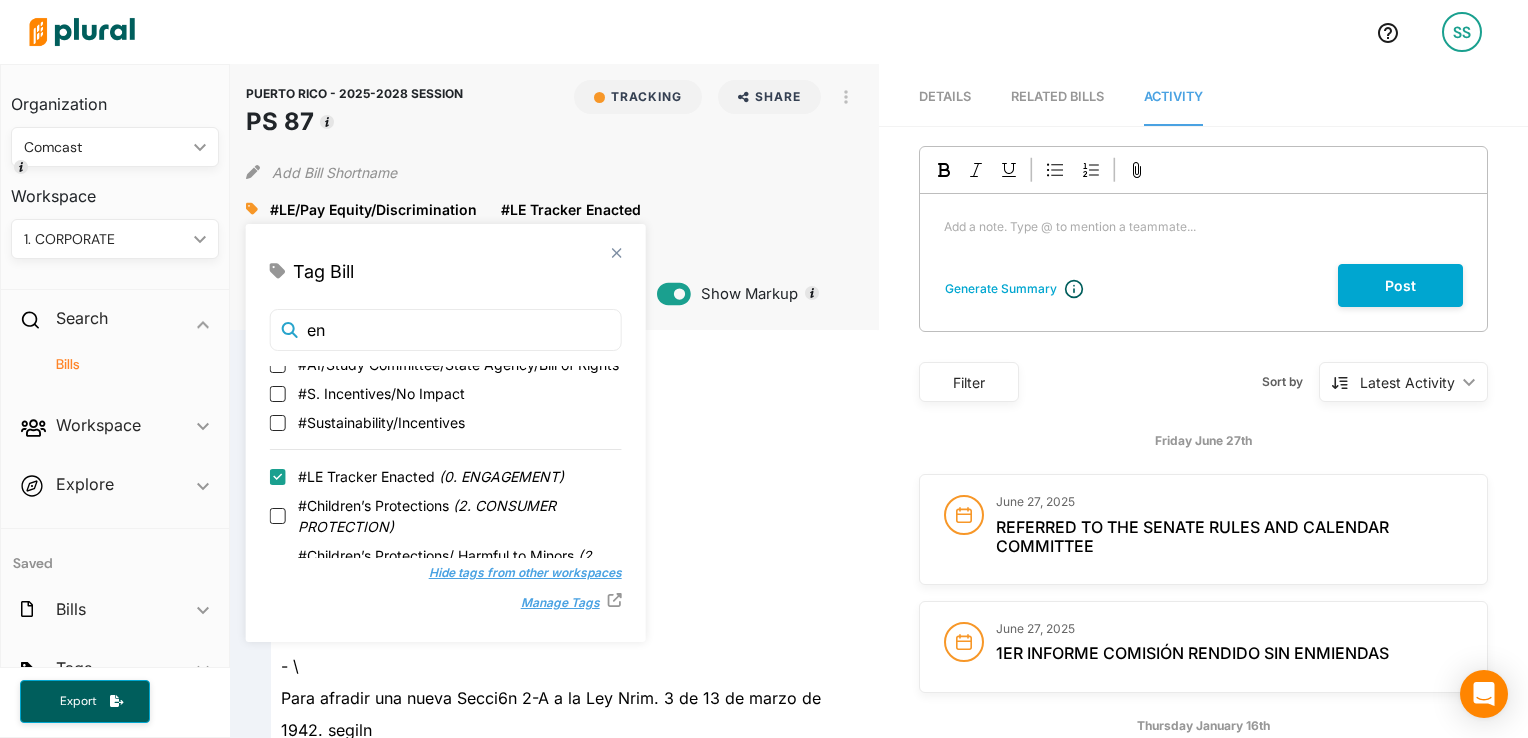 click on "close Tag Bill en   #AI/Comprehensive   #AI/Study Committee/State Agency/Bill of Rights    #S. Incentives/No Impact   #Sustainability/Incentives   #LE Tracker Enacted   ( 0. ENGAGEMENT )   #Children’s Protections    ( 2. CONSUMER PROTECTION )   #Children’s Protections/ Harmful to Minors    ( 2. CONSUMER PROTECTION )   #Children’s Protections/ Social Media/Addictive Feeds    ( 2. CONSUMER PROTECTION )   #Children’s Protections/ Social Media/Regulation    ( 2. CONSUMER PROTECTION )   #Children’s Protections/Age Verification    ( 2. CONSUMER PROTECTION )   #Consumer Data Privacy/ Children’s Data/Age-Appropriate Design Code Act    ( 2. CONSUMER PROTECTION )   #Consumer Protection/Consumer Transparency    ( 2. CONSUMER PROTECTION )   #Consumer Protection/Price Transparency     ( 2. CONSUMER PROTECTION )   #Extended Producer Responsibility (EPR)/ Sustainability    ( 2. CONSUMER PROTECTION )   #Platform Responsibilities/Content Moderation    ( 2. CONSUMER PROTECTION )   #Requirements &amp; Labeling    (" at bounding box center [446, 433] 